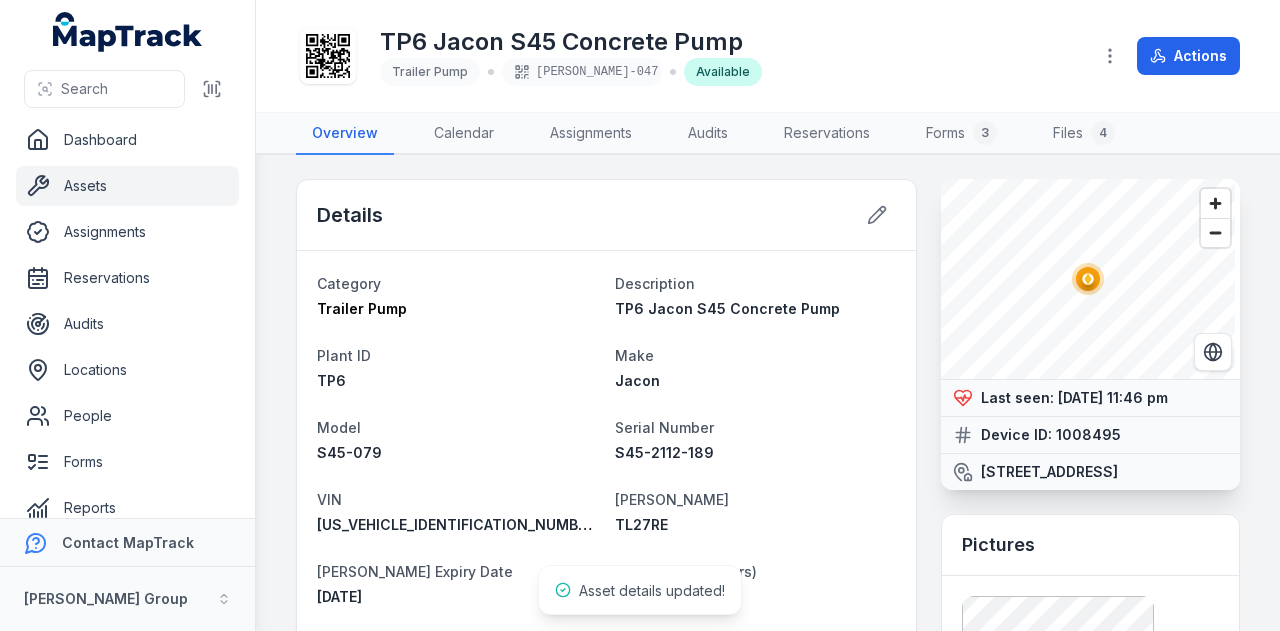 scroll, scrollTop: 0, scrollLeft: 0, axis: both 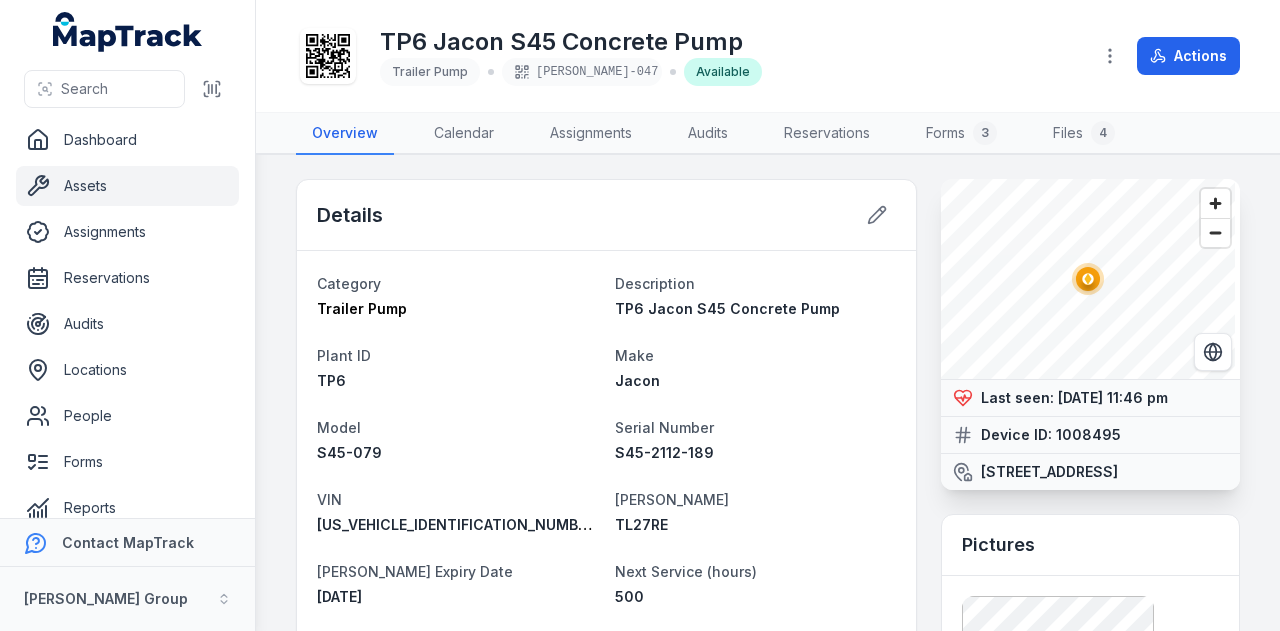 click on "Assets" at bounding box center [127, 186] 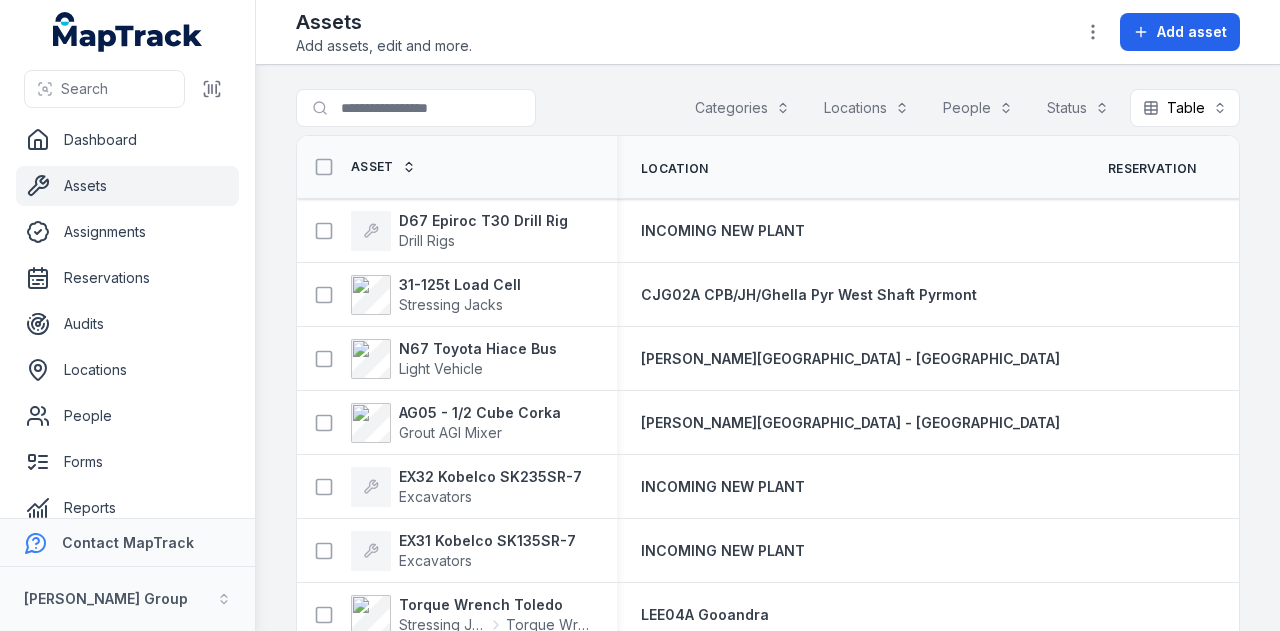 scroll, scrollTop: 0, scrollLeft: 0, axis: both 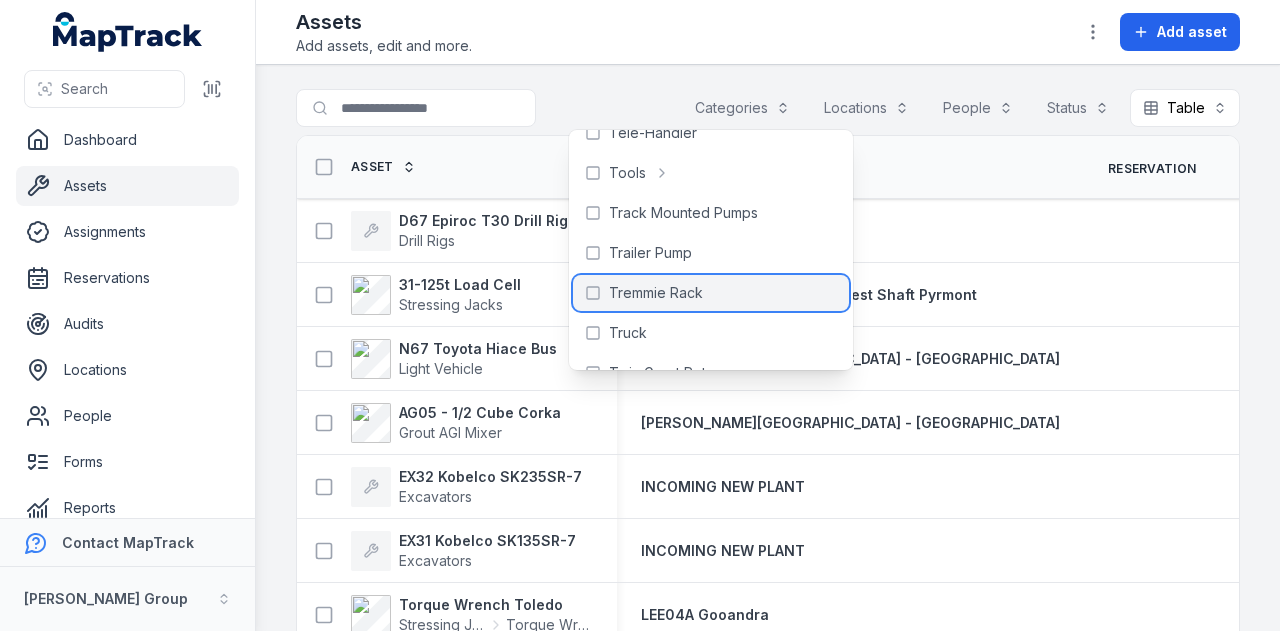 click on "Tremmie Rack" at bounding box center [711, 293] 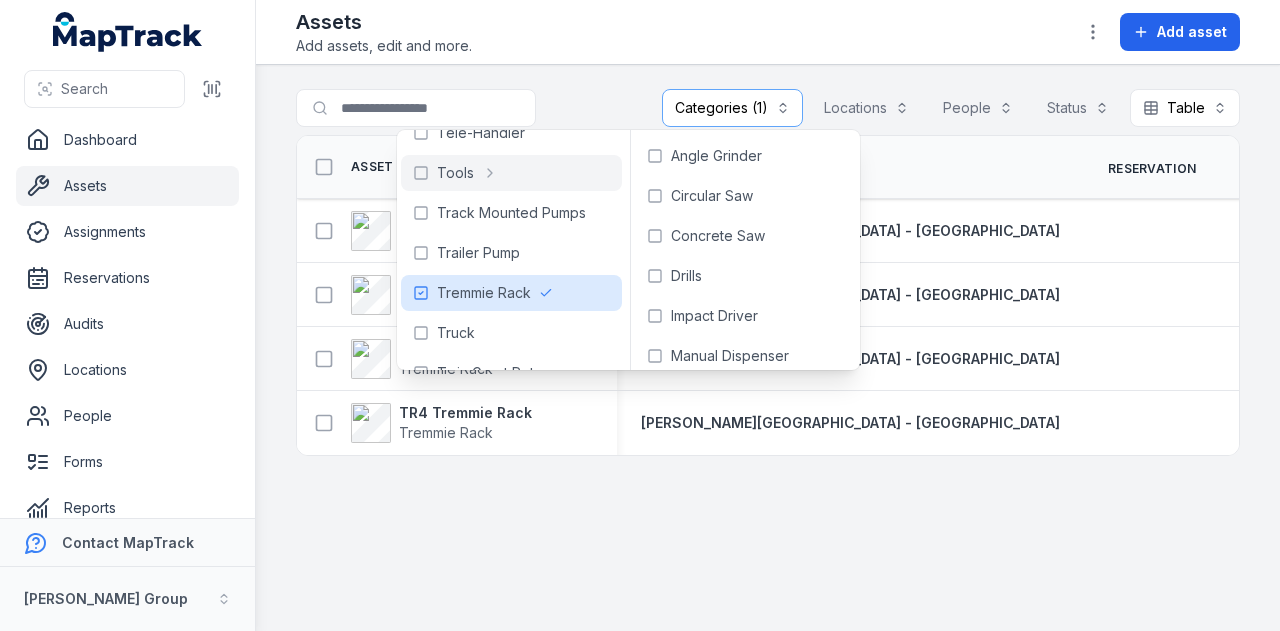 click on "**********" at bounding box center [768, 348] 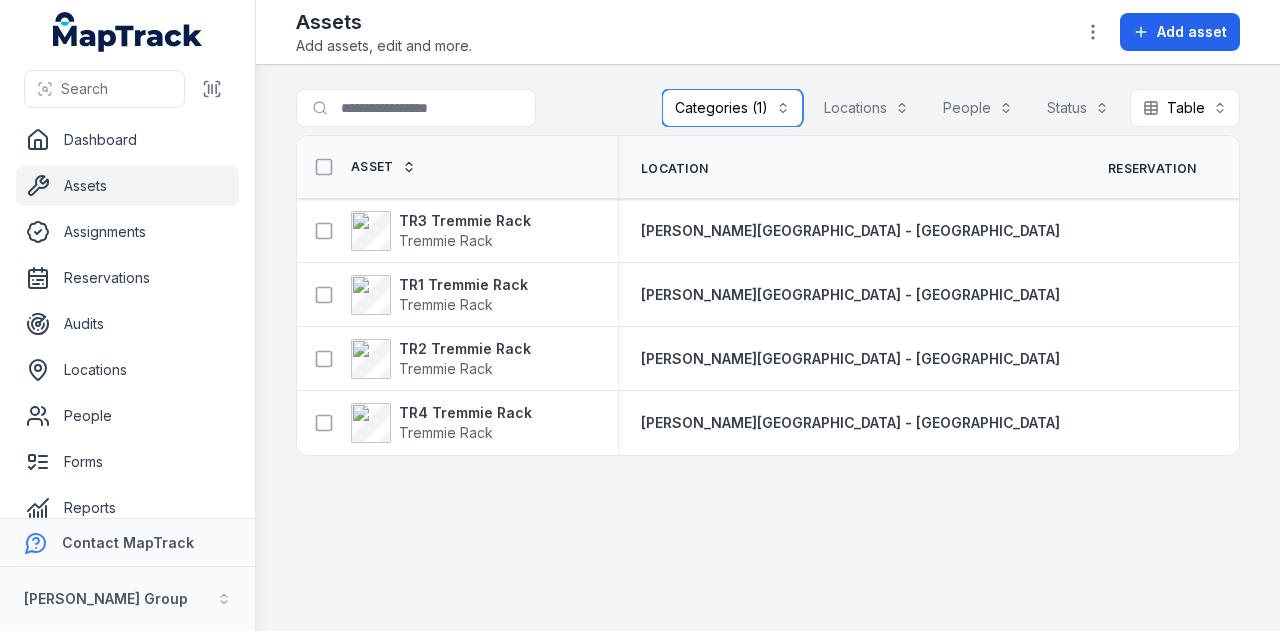 click on "Categories   (1)" at bounding box center [732, 108] 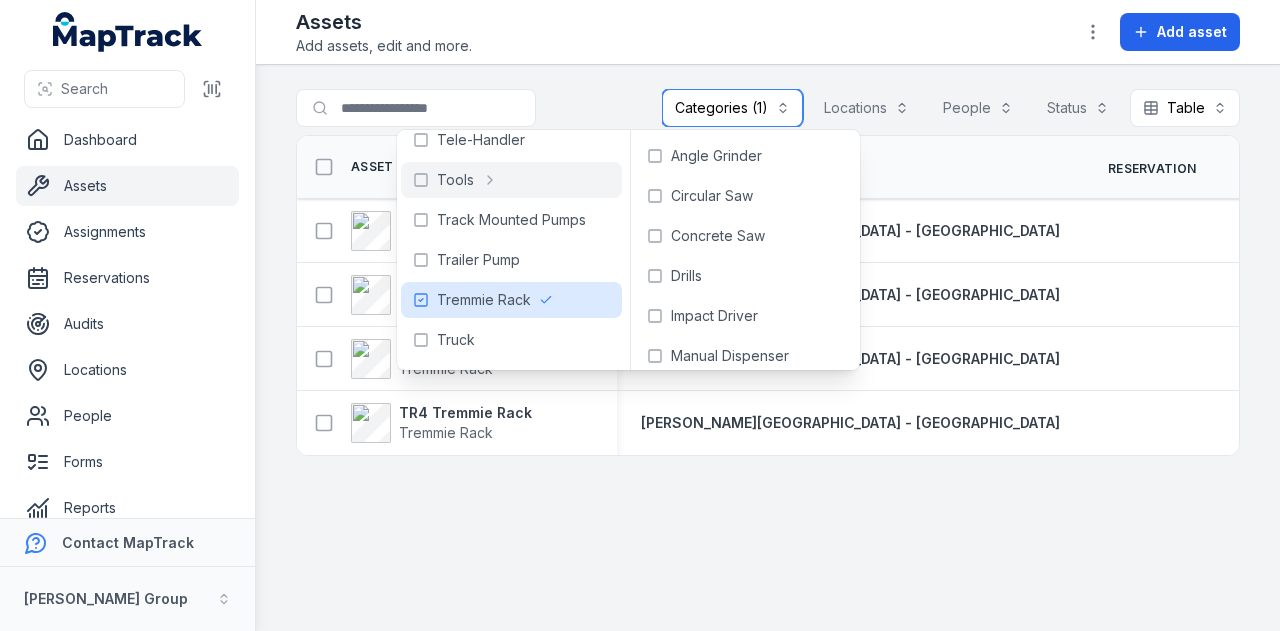 scroll, scrollTop: 1200, scrollLeft: 0, axis: vertical 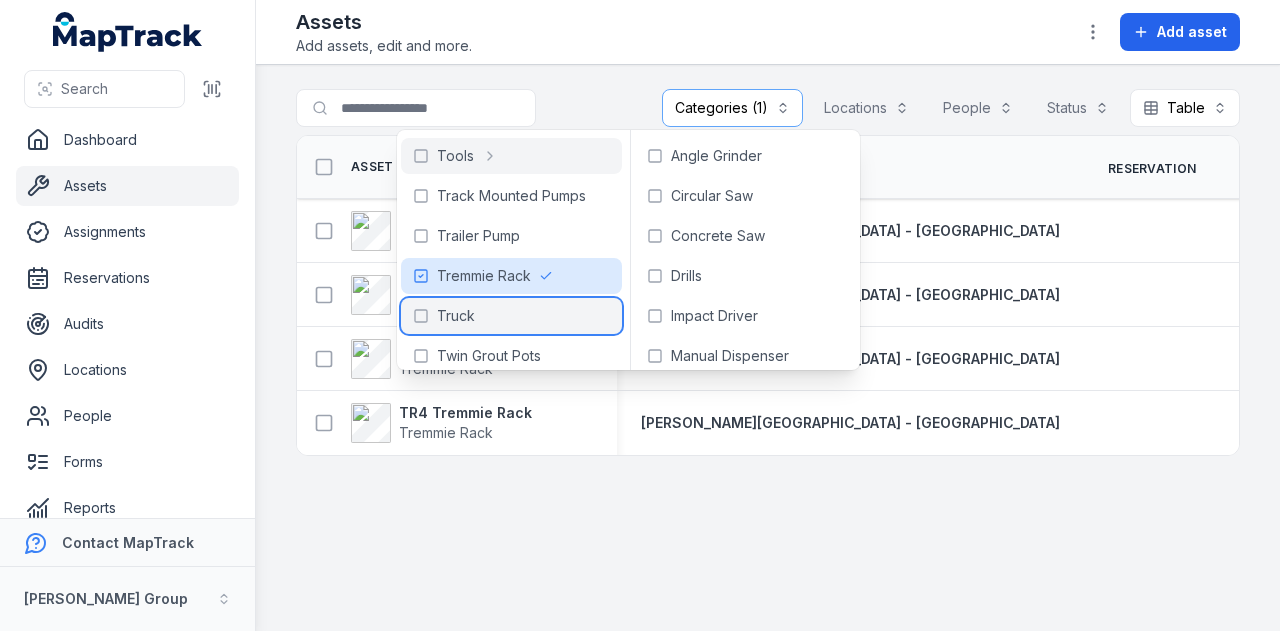 click on "Truck" at bounding box center (456, 316) 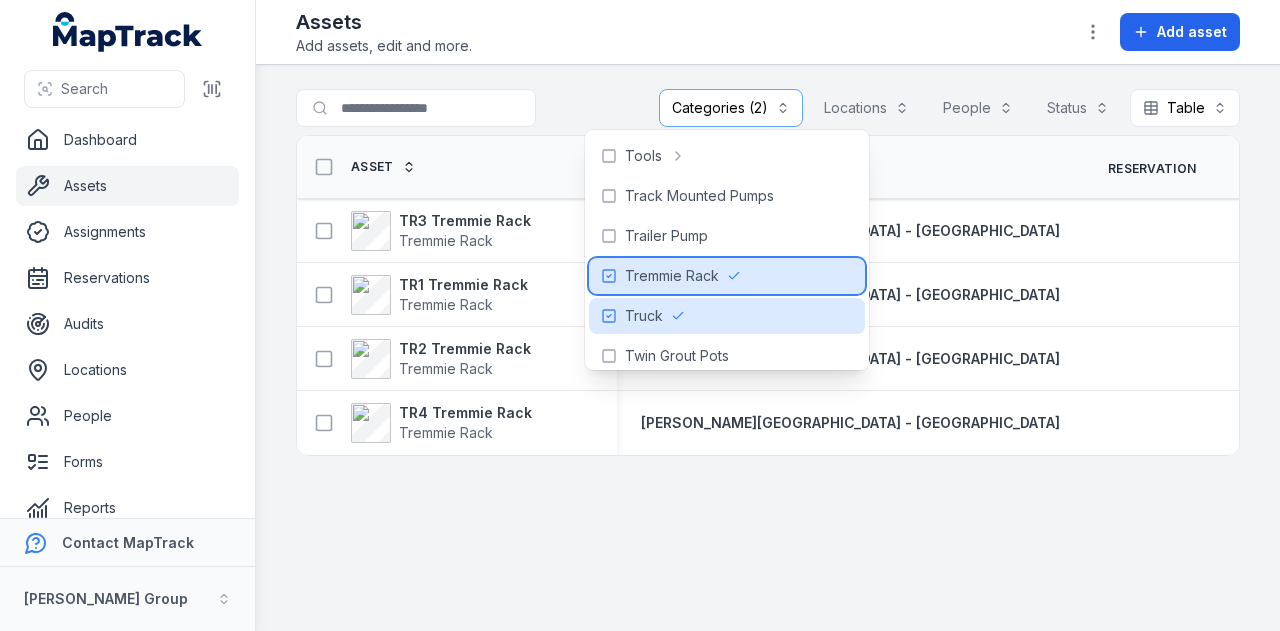 click on "Tremmie Rack" at bounding box center [672, 276] 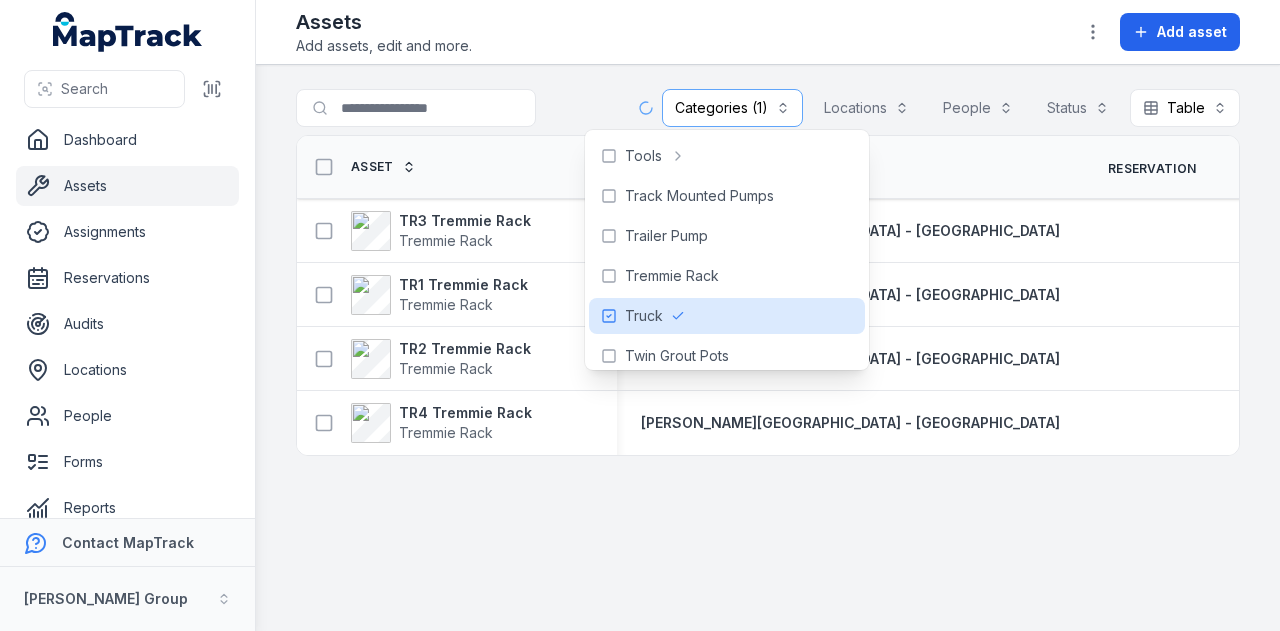 click on "**********" at bounding box center [768, 112] 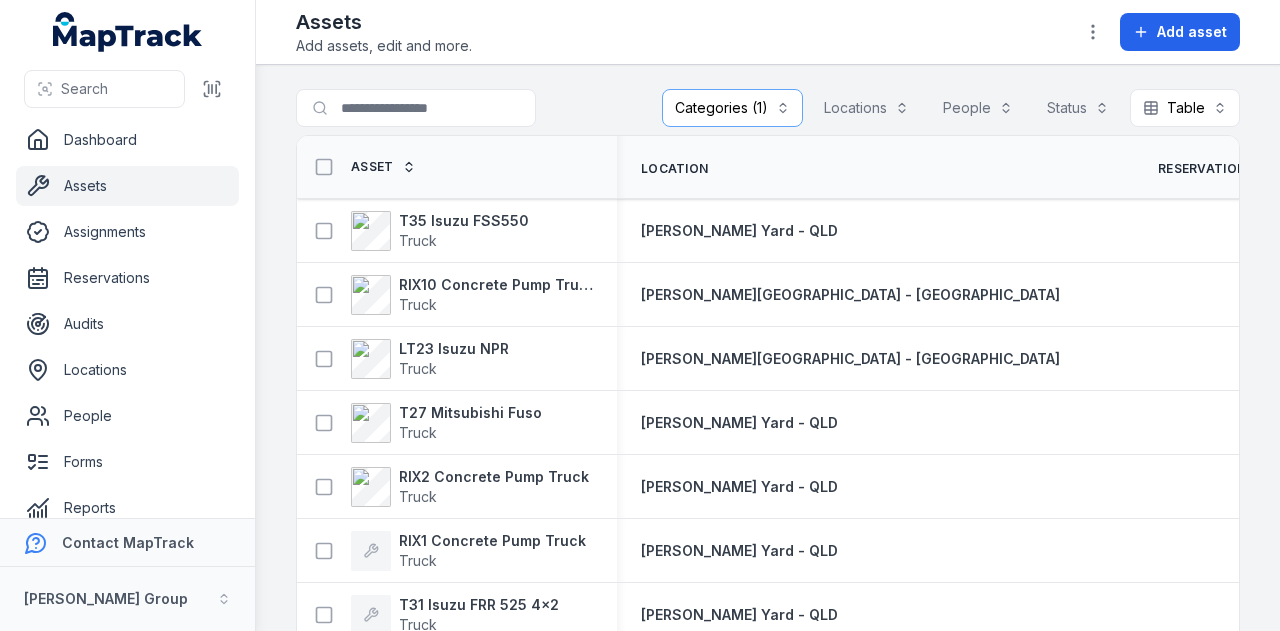 click on "Asset" at bounding box center [372, 167] 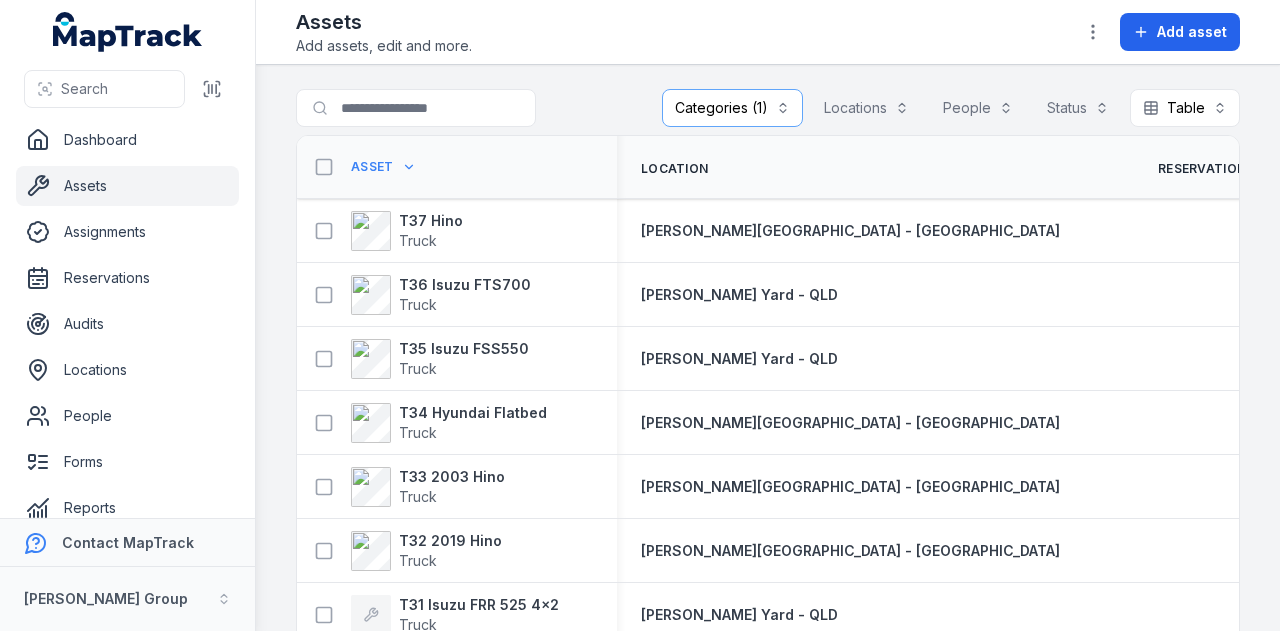 scroll, scrollTop: 0, scrollLeft: 0, axis: both 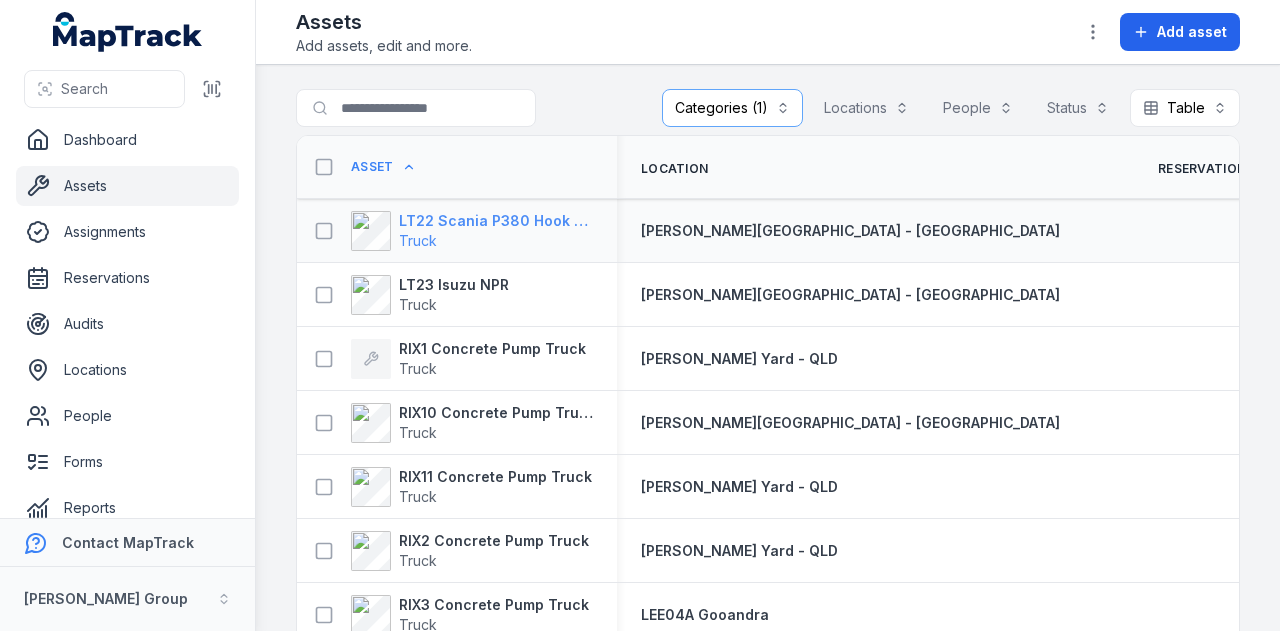 click on "LT22 Scania P380 Hook Bin Truck" at bounding box center [496, 221] 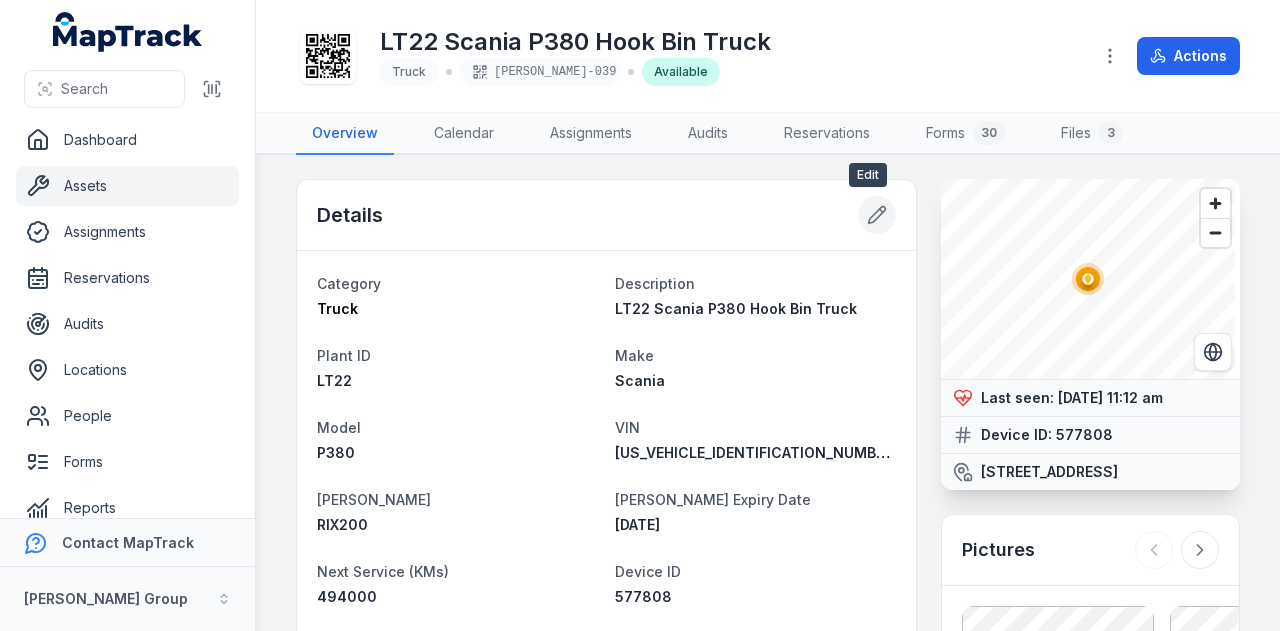 click at bounding box center [877, 215] 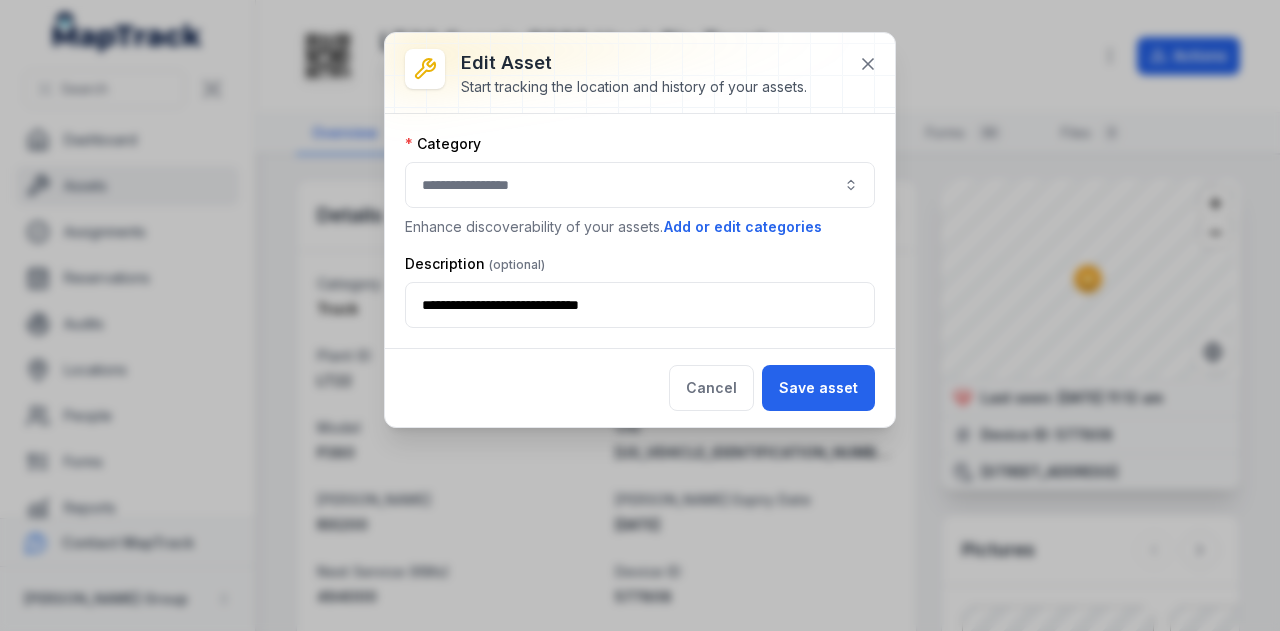 type on "*****" 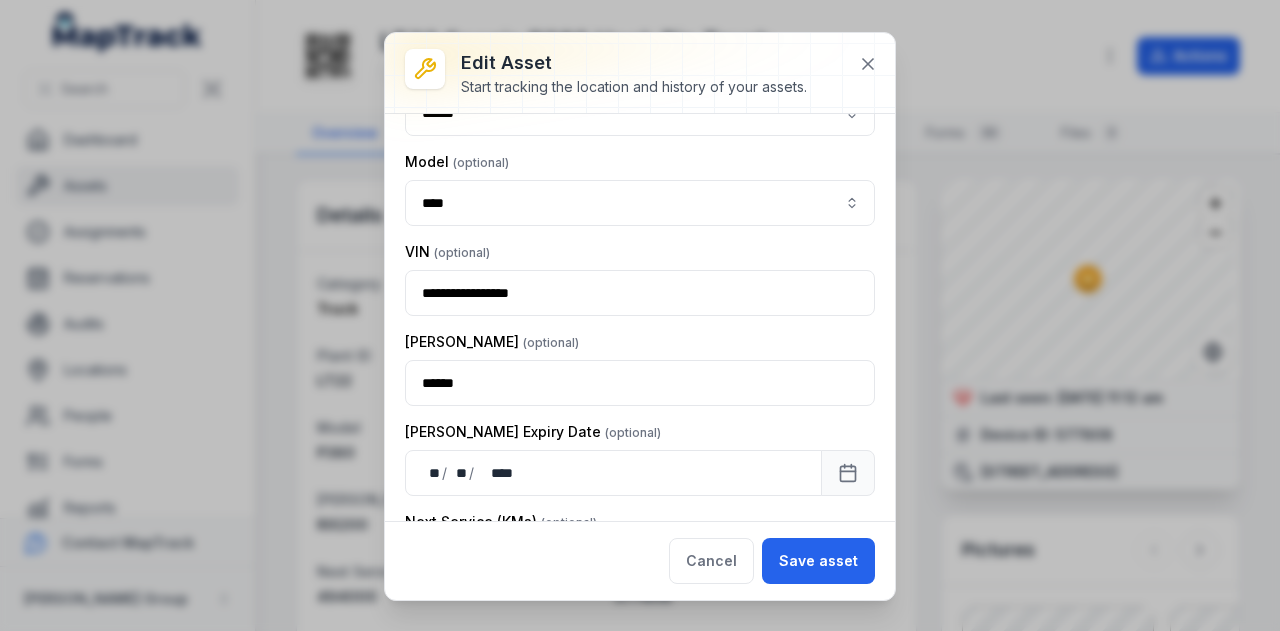 scroll, scrollTop: 627, scrollLeft: 0, axis: vertical 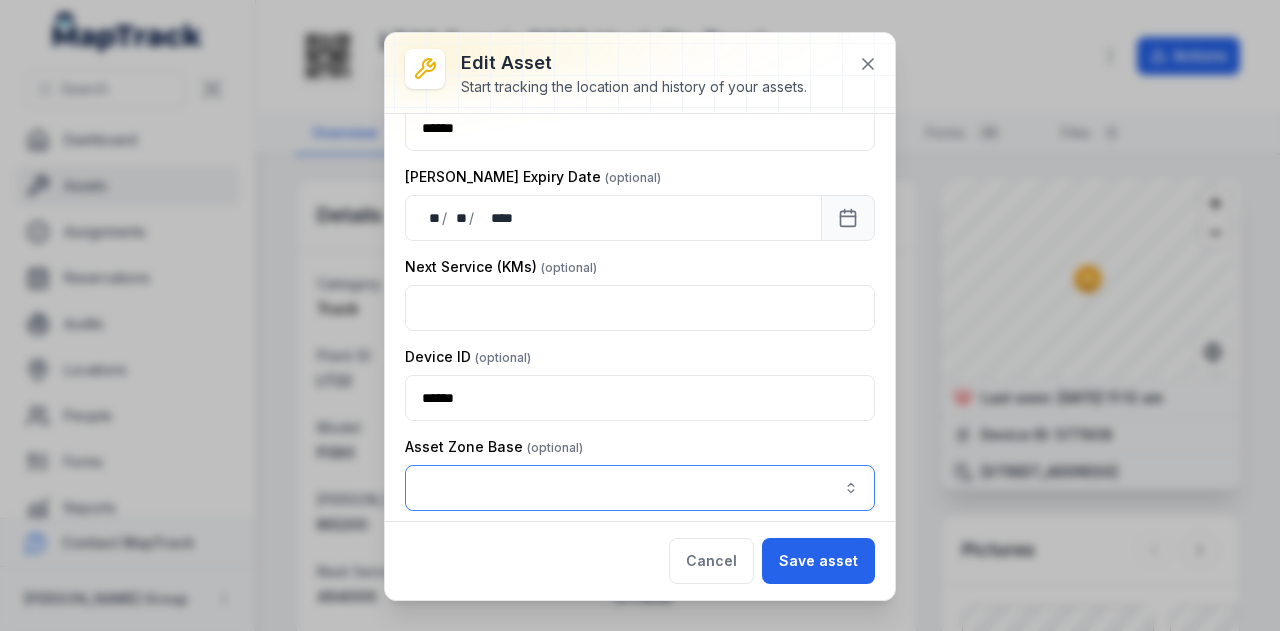 click at bounding box center (640, 488) 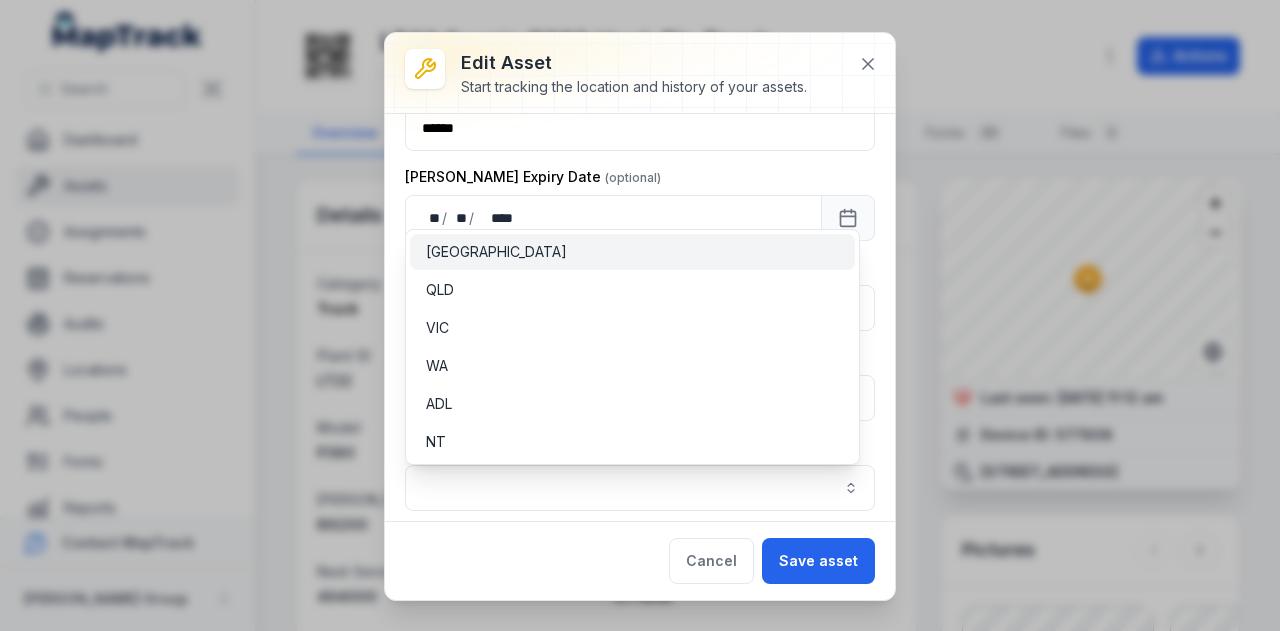 click on "[GEOGRAPHIC_DATA]" at bounding box center [632, 252] 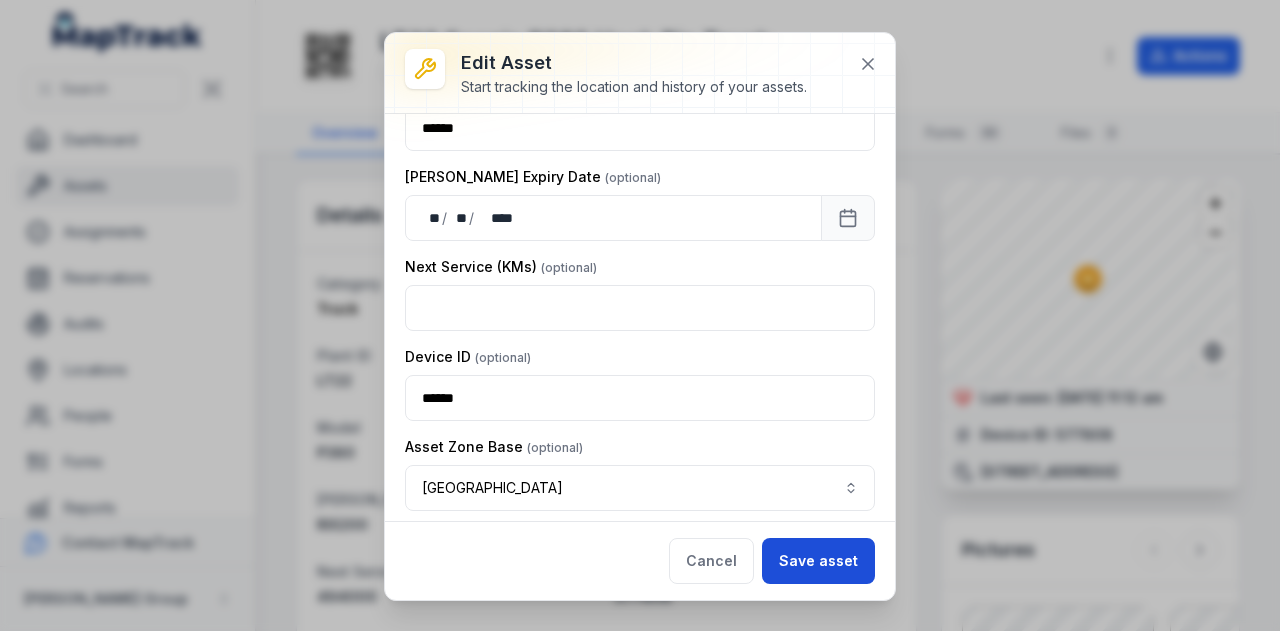 click on "Save asset" at bounding box center [818, 561] 